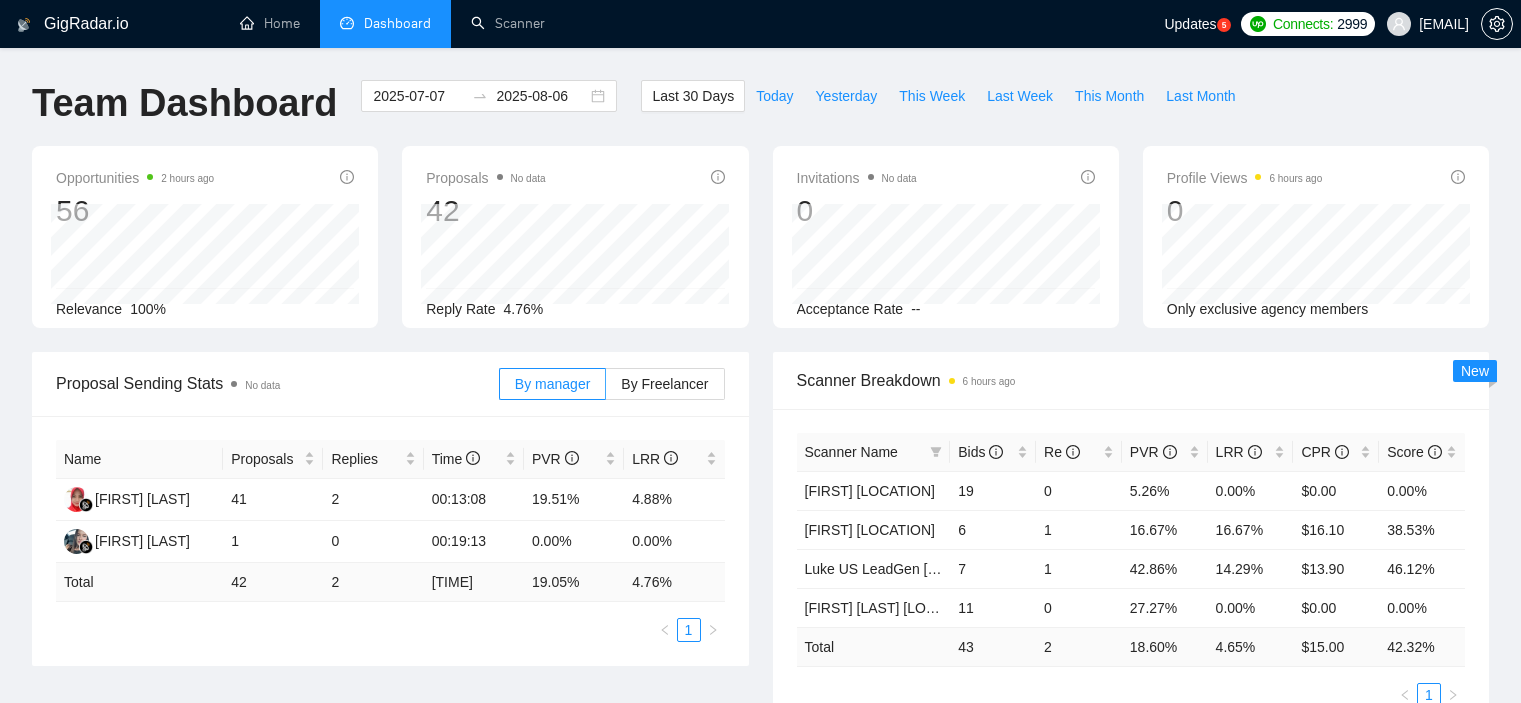 scroll, scrollTop: 643, scrollLeft: 0, axis: vertical 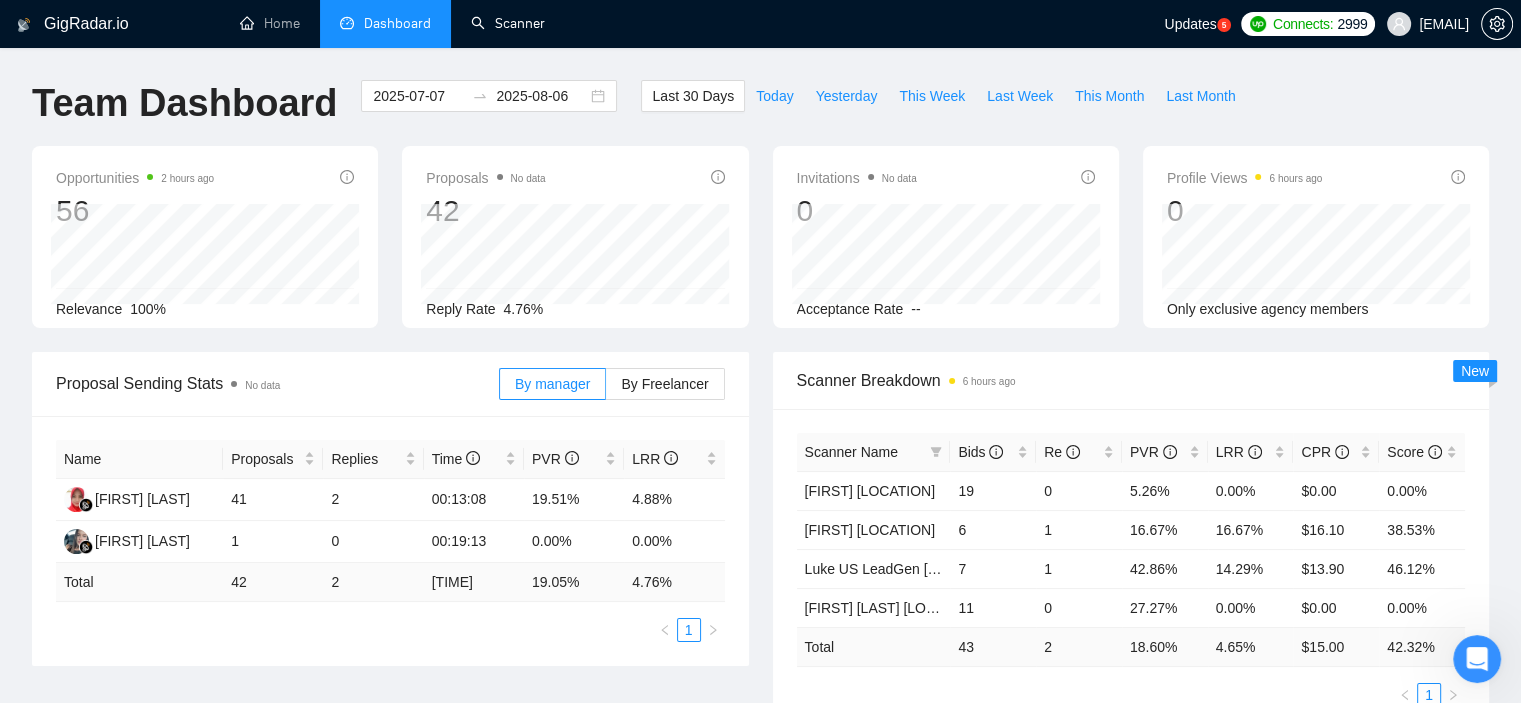 click on "Scanner" at bounding box center [508, 23] 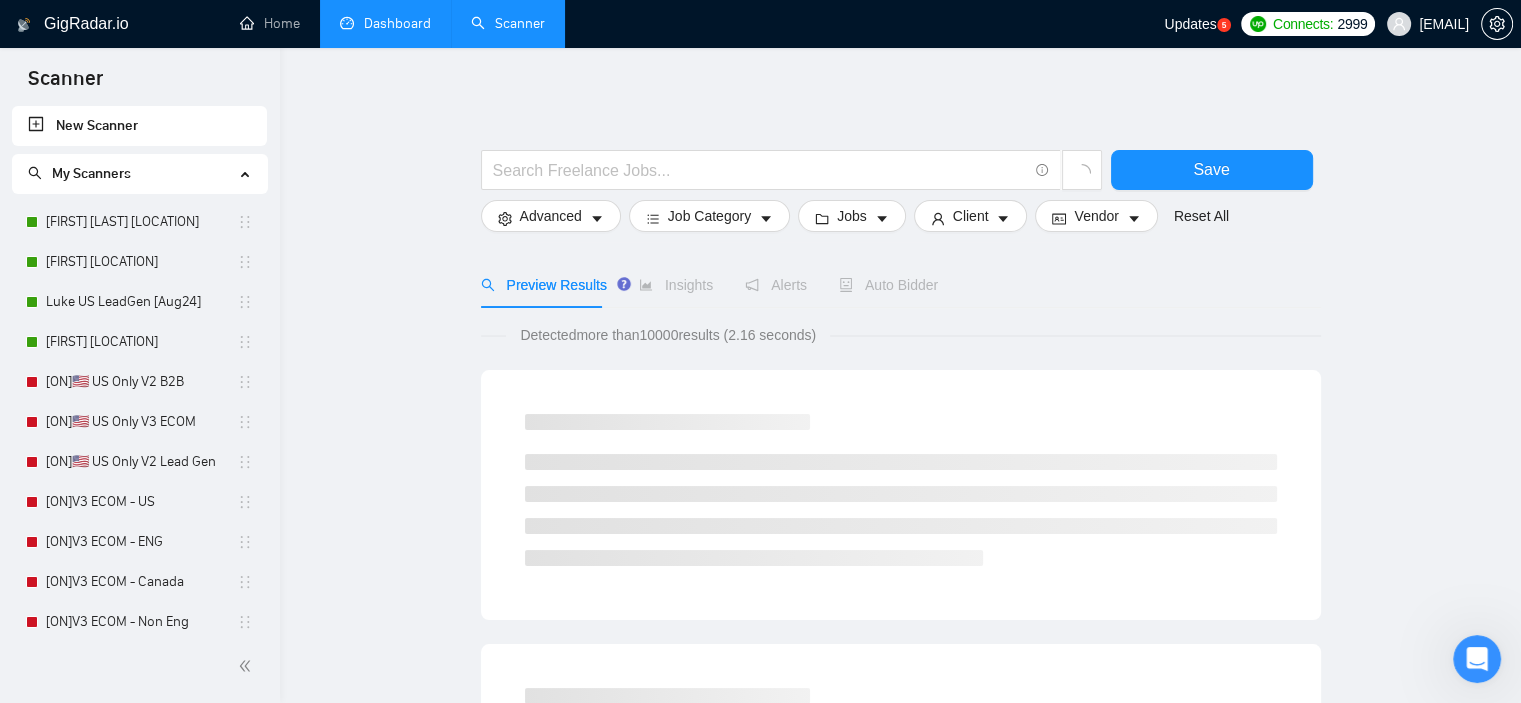 click on "Dashboard" at bounding box center (385, 23) 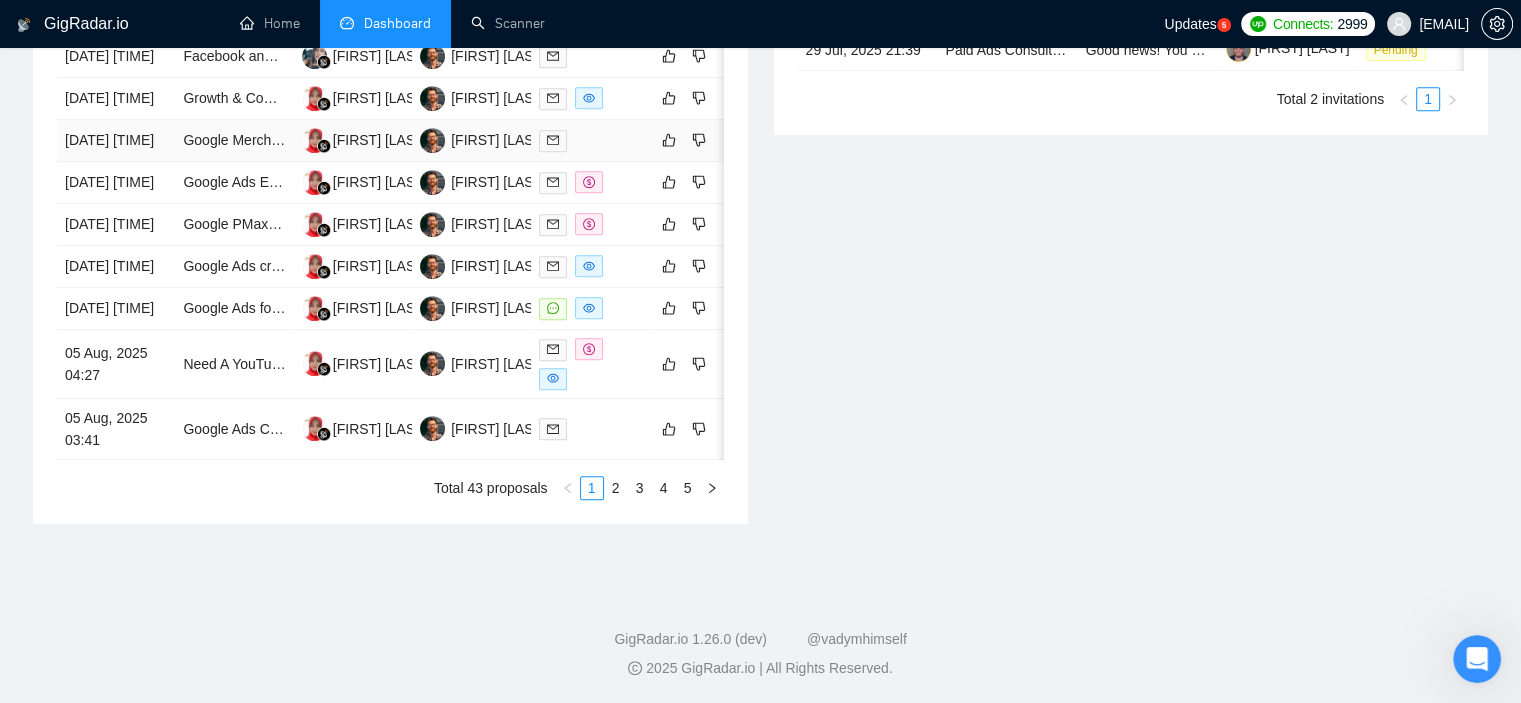 scroll, scrollTop: 1051, scrollLeft: 0, axis: vertical 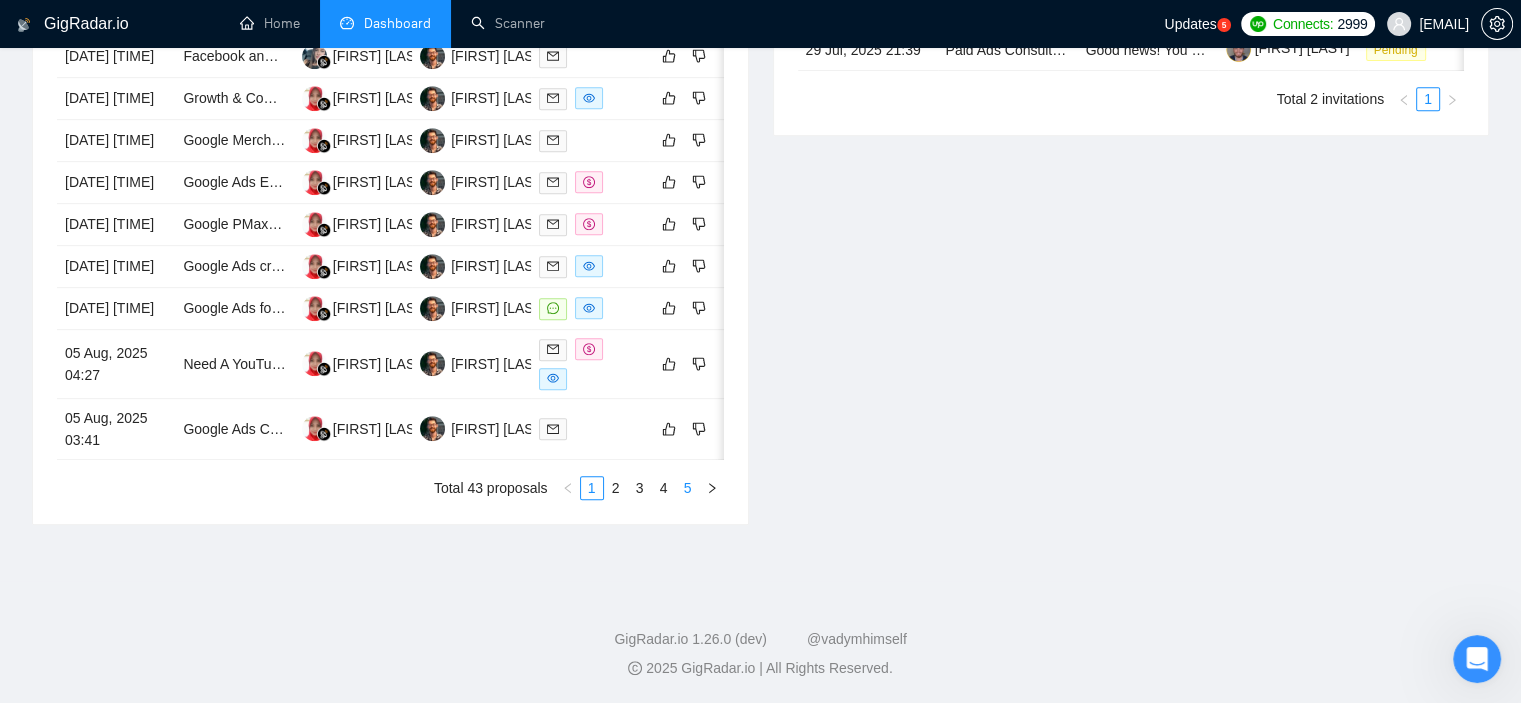 click on "5" at bounding box center (688, 488) 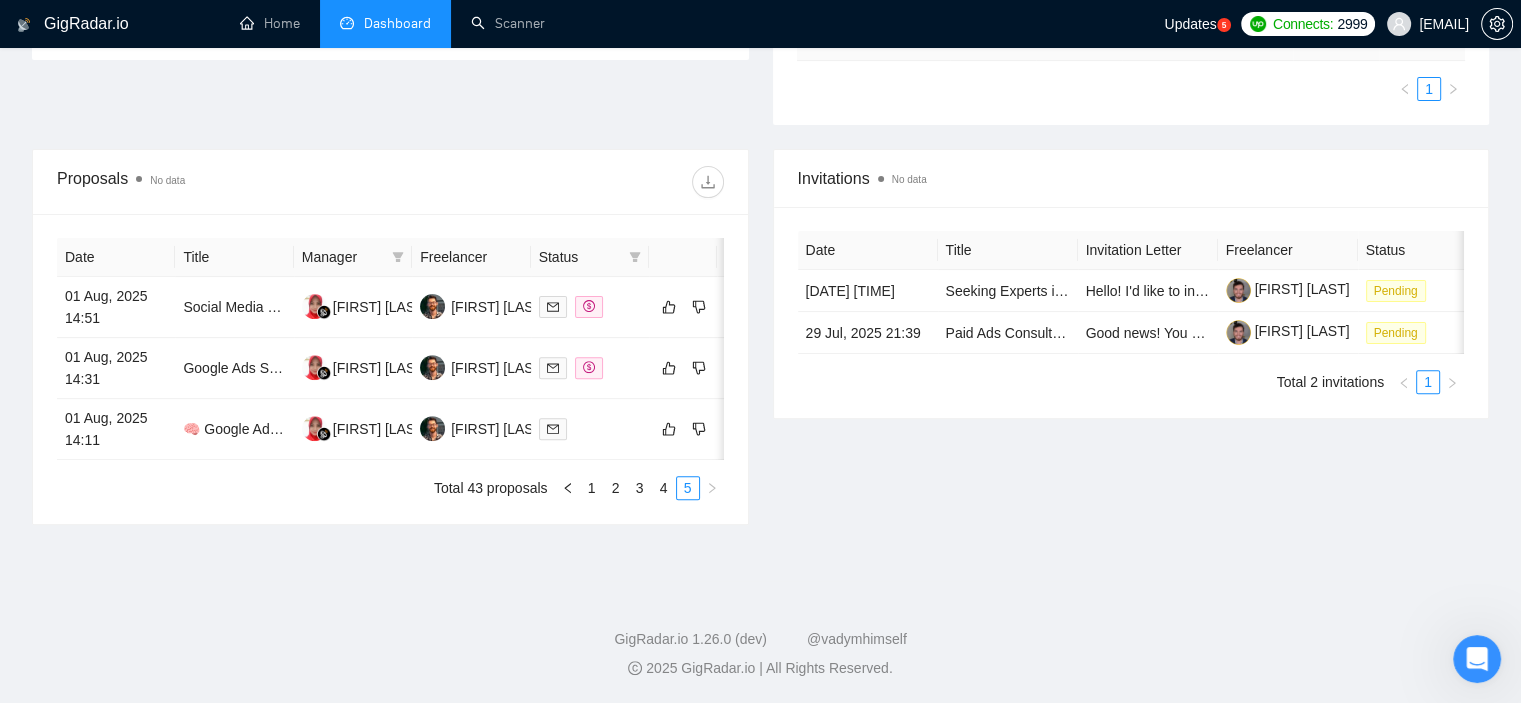 scroll, scrollTop: 617, scrollLeft: 0, axis: vertical 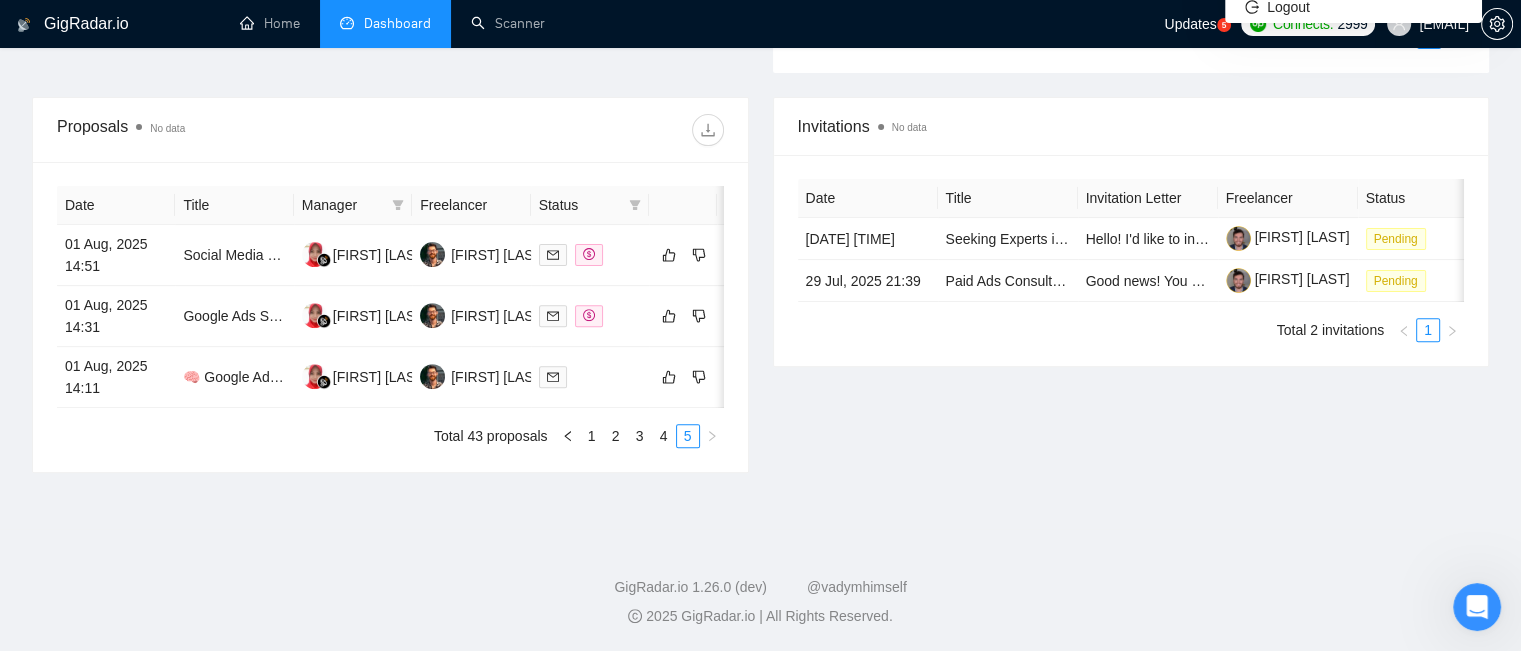 click on "[EMAIL]" at bounding box center (1444, 24) 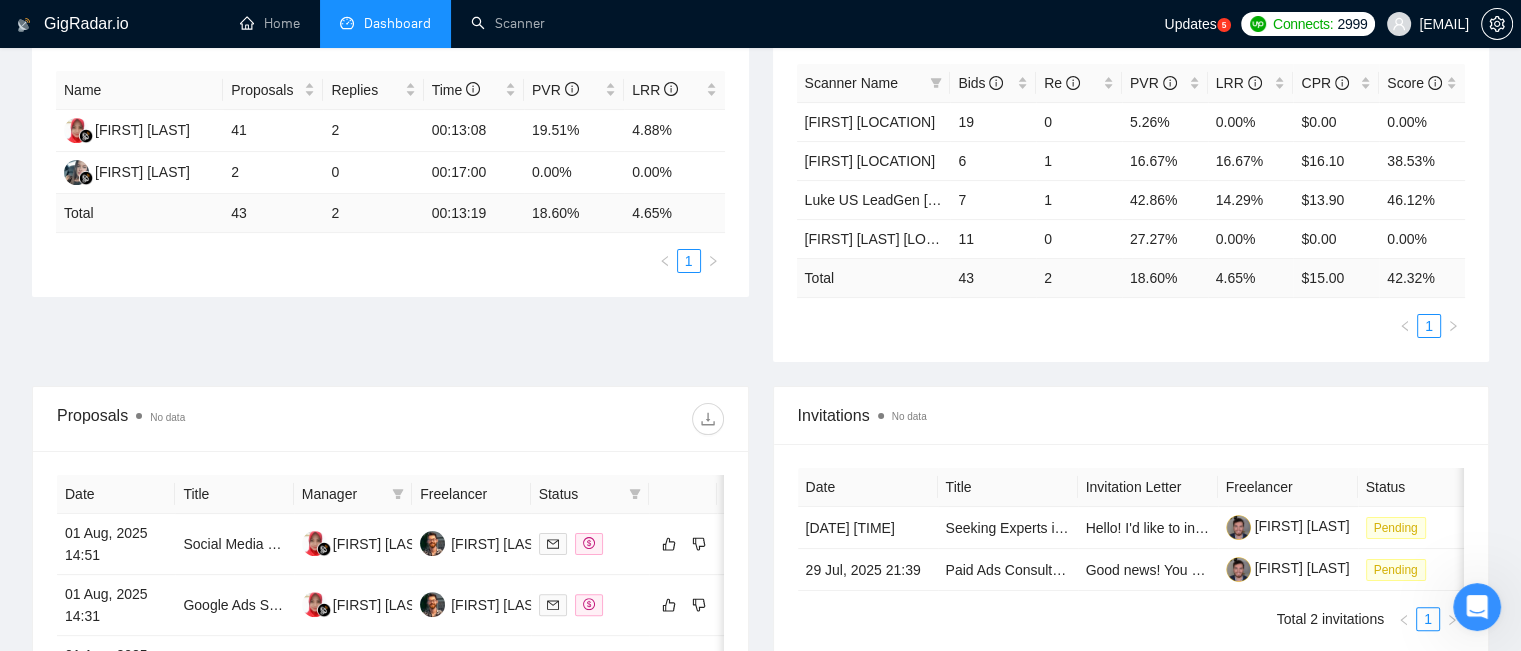 scroll, scrollTop: 269, scrollLeft: 0, axis: vertical 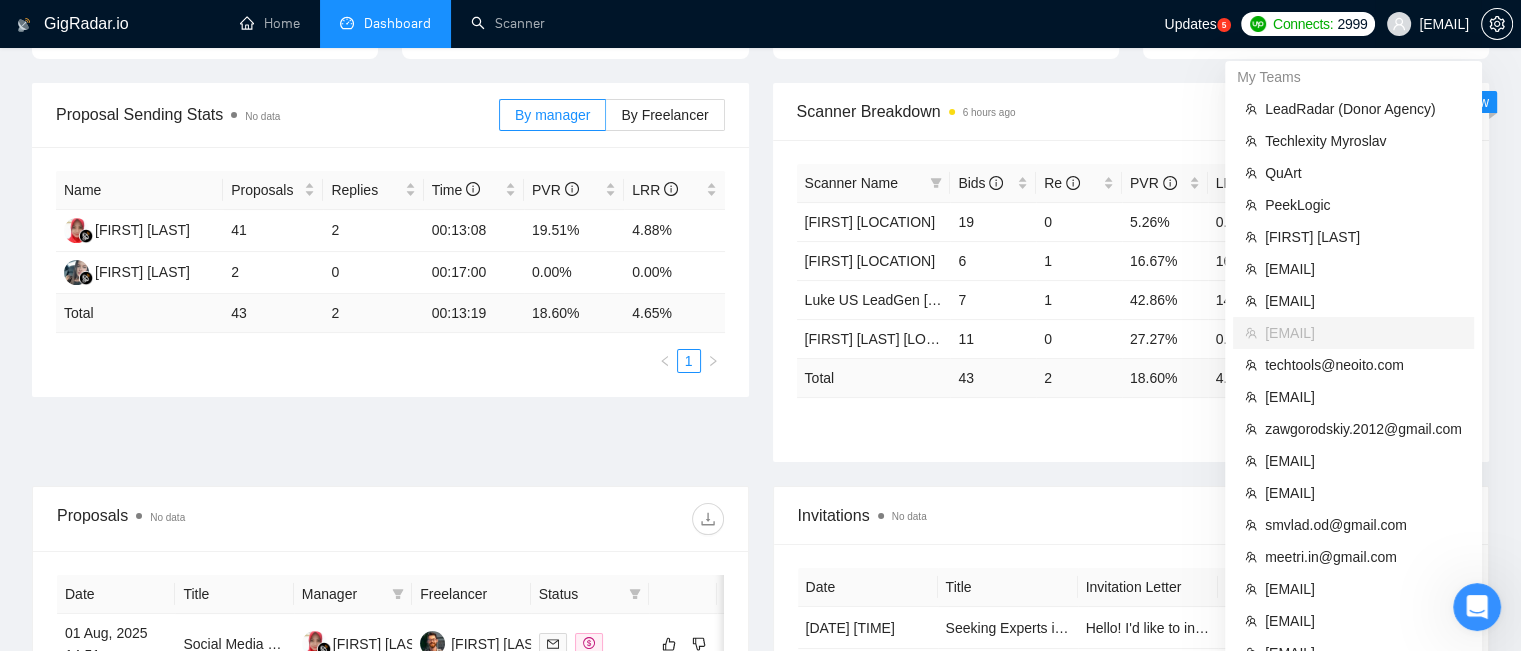 click on "[EMAIL]" at bounding box center [1428, 24] 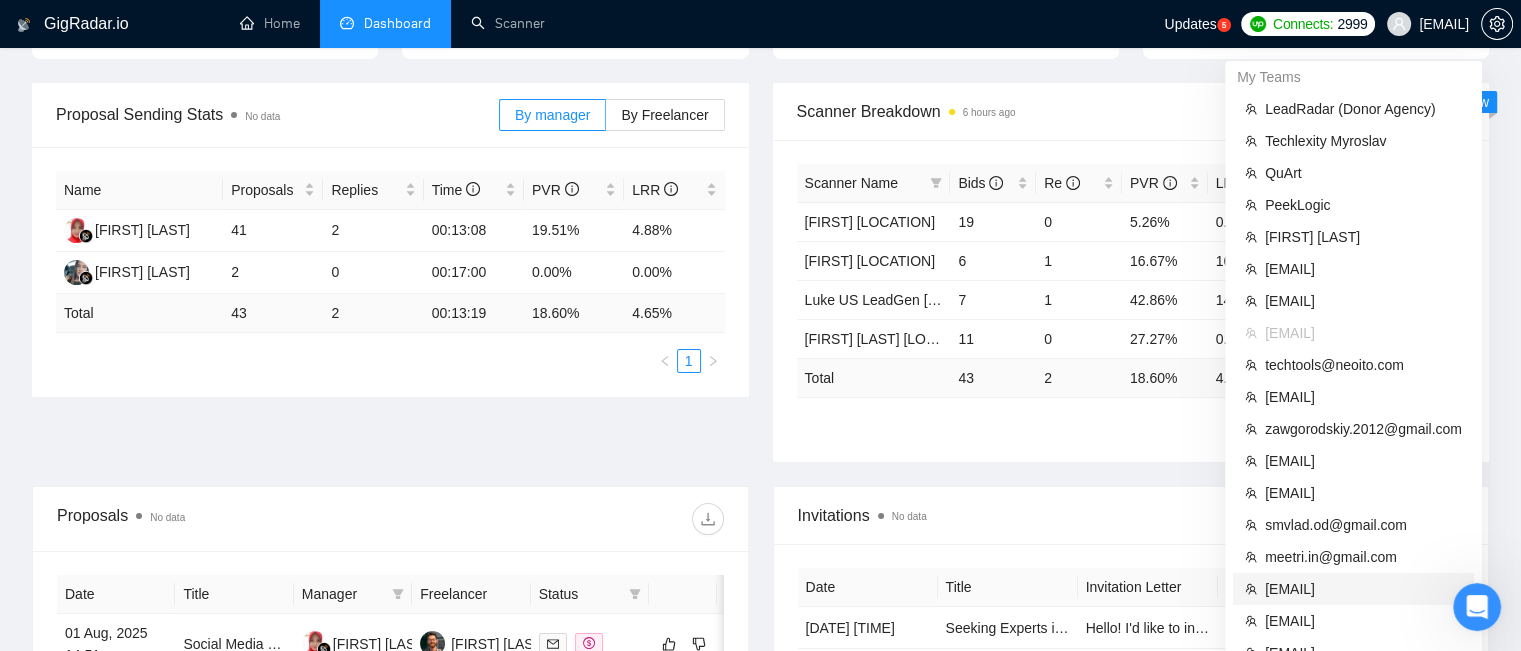 click on "[EMAIL]" at bounding box center (1363, 589) 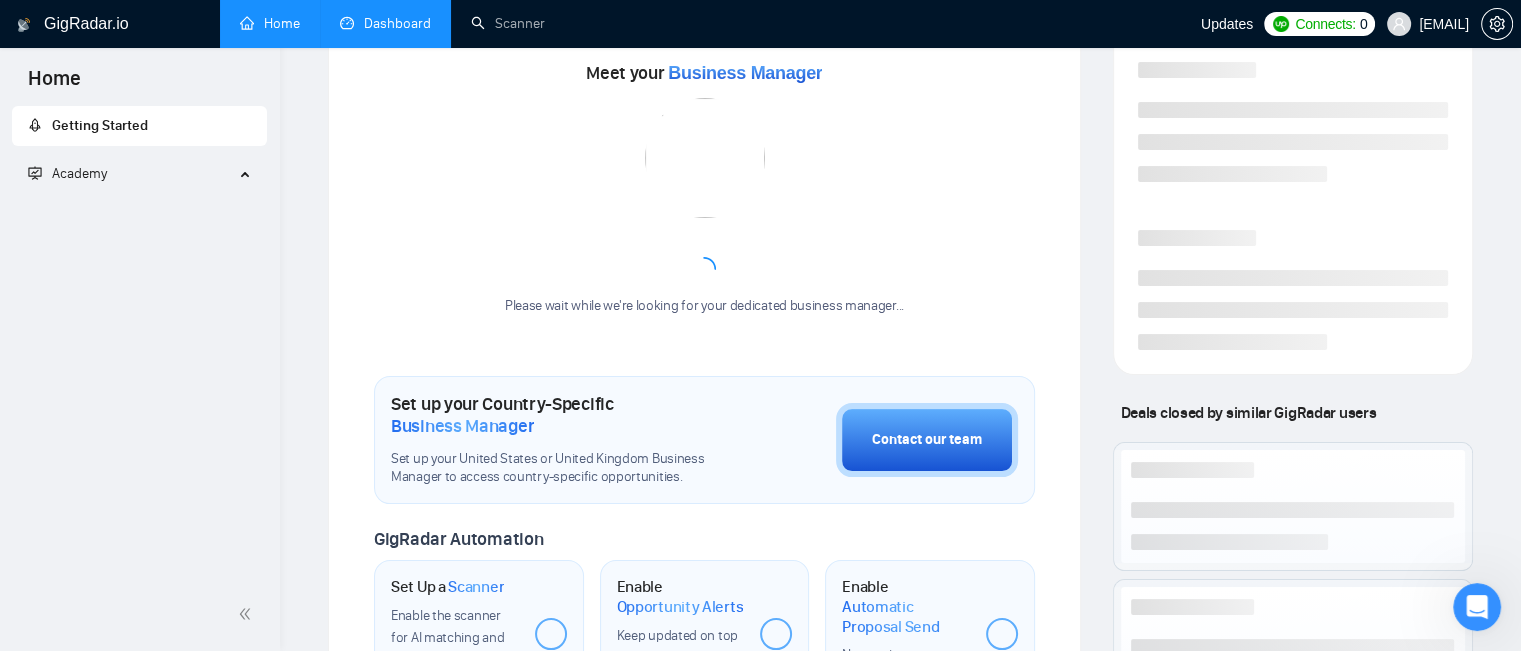 scroll, scrollTop: 549, scrollLeft: 0, axis: vertical 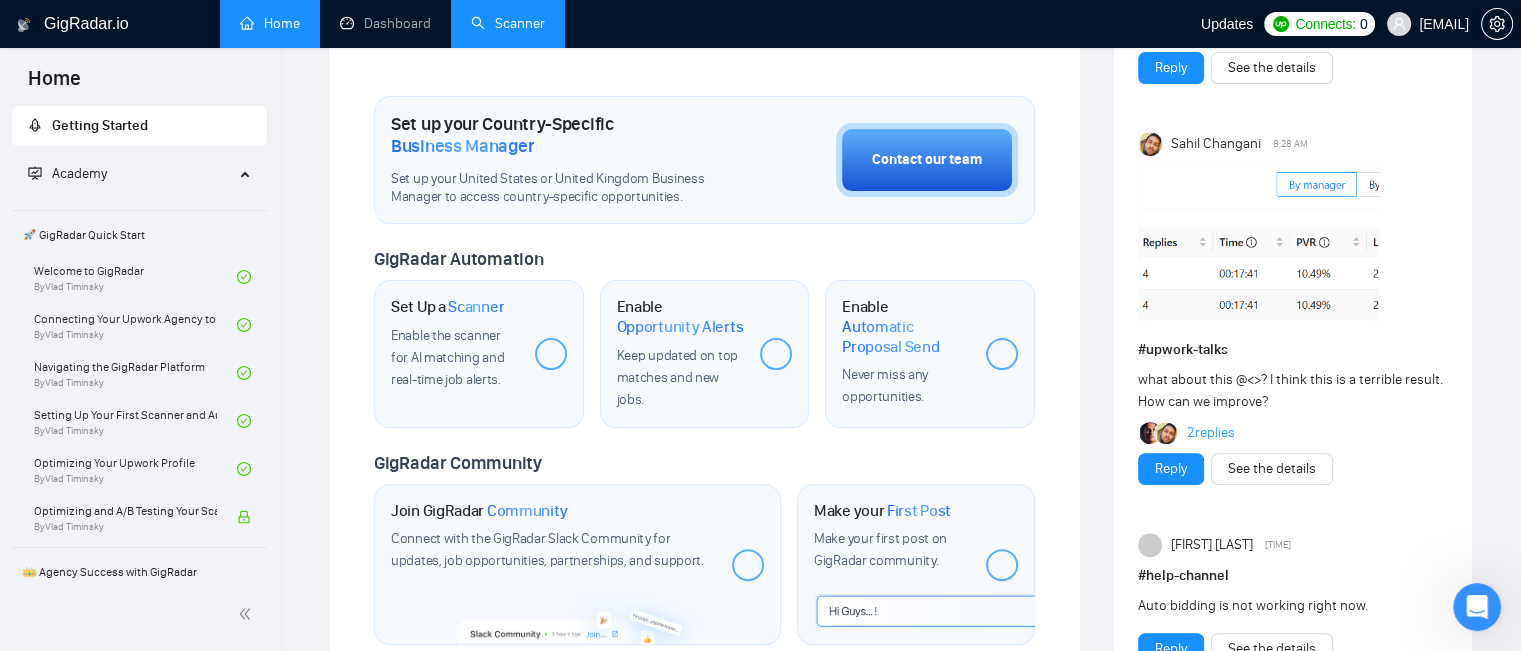 click on "Scanner" at bounding box center [508, 23] 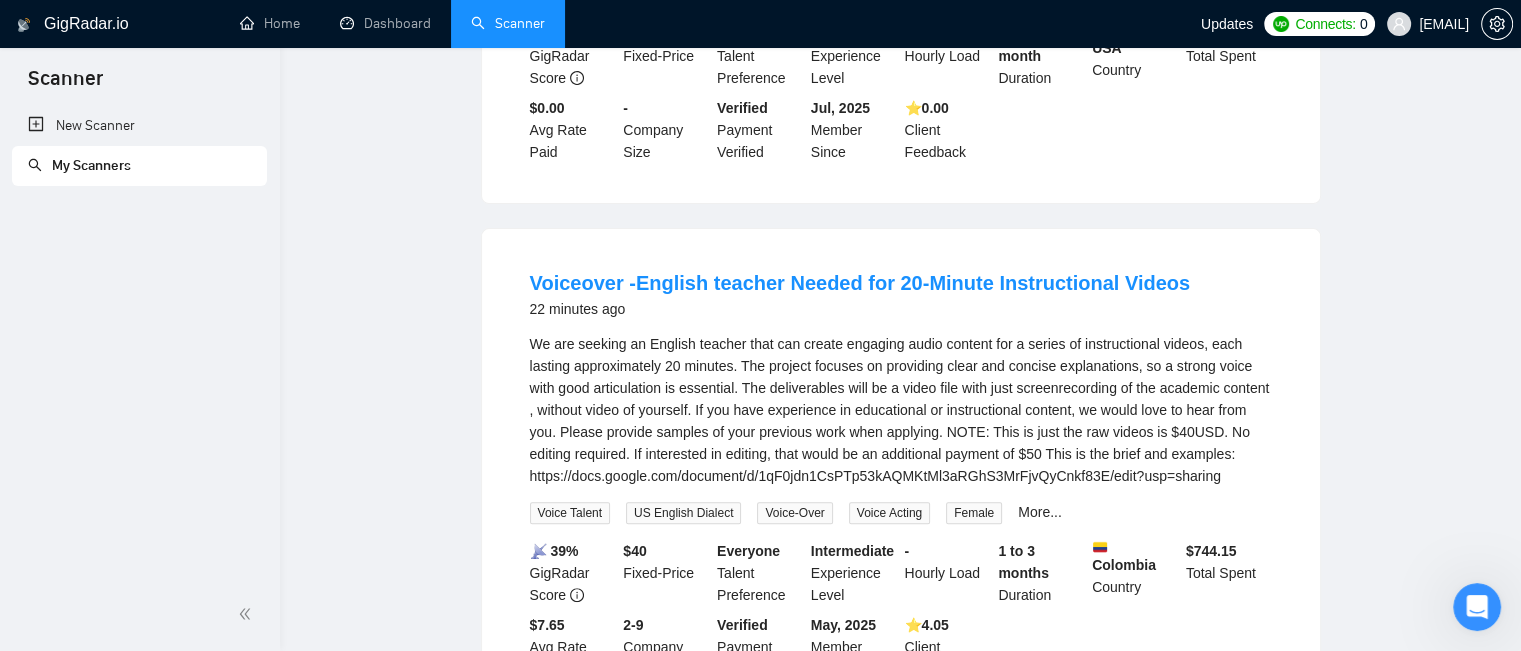 scroll, scrollTop: 0, scrollLeft: 0, axis: both 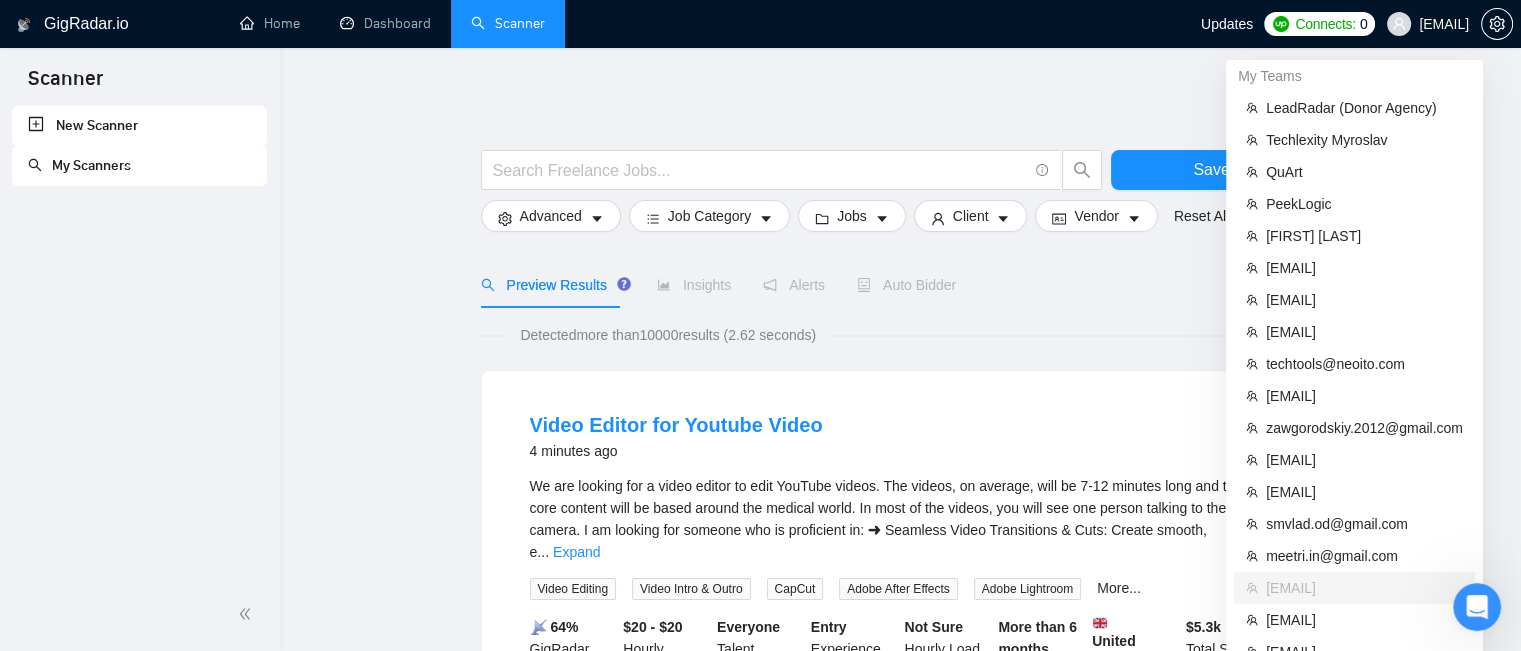 click on "[EMAIL]" at bounding box center (1444, 24) 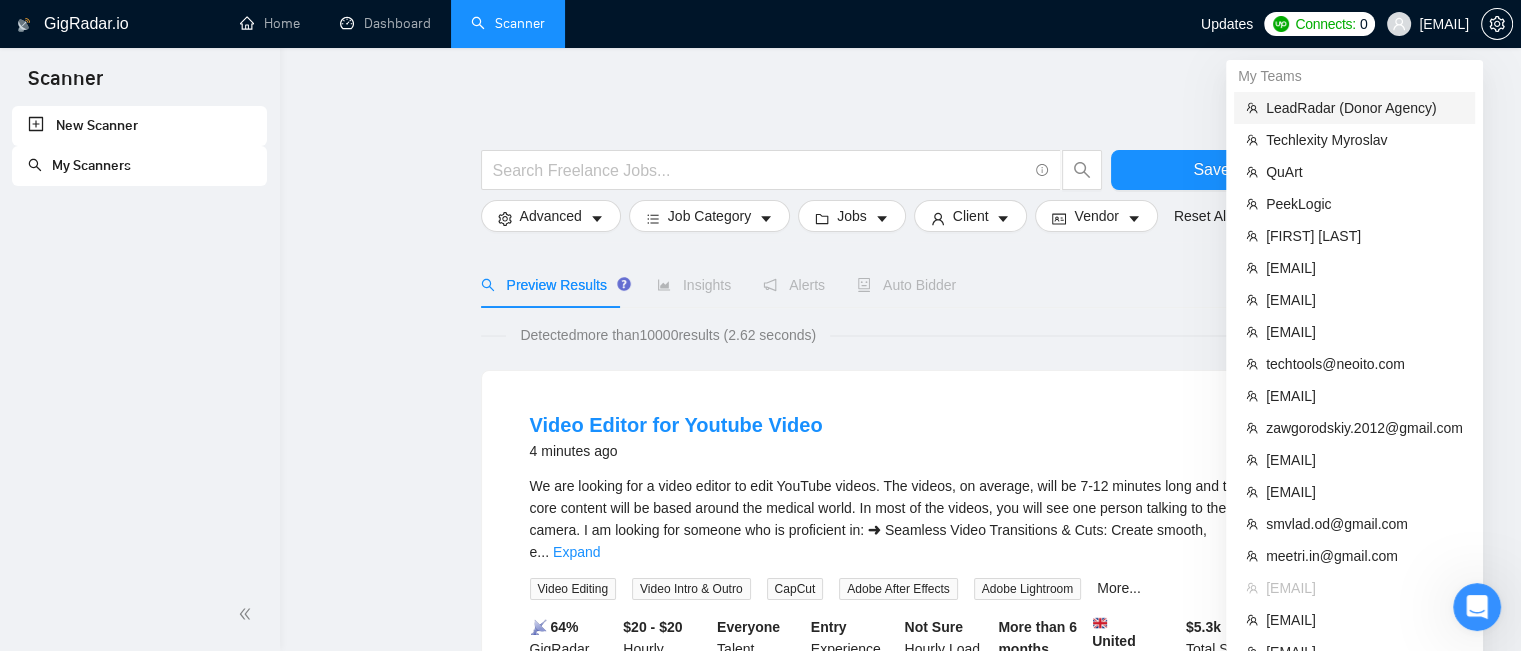 click on "LeadRadar (Donor Agency)" at bounding box center [1364, 108] 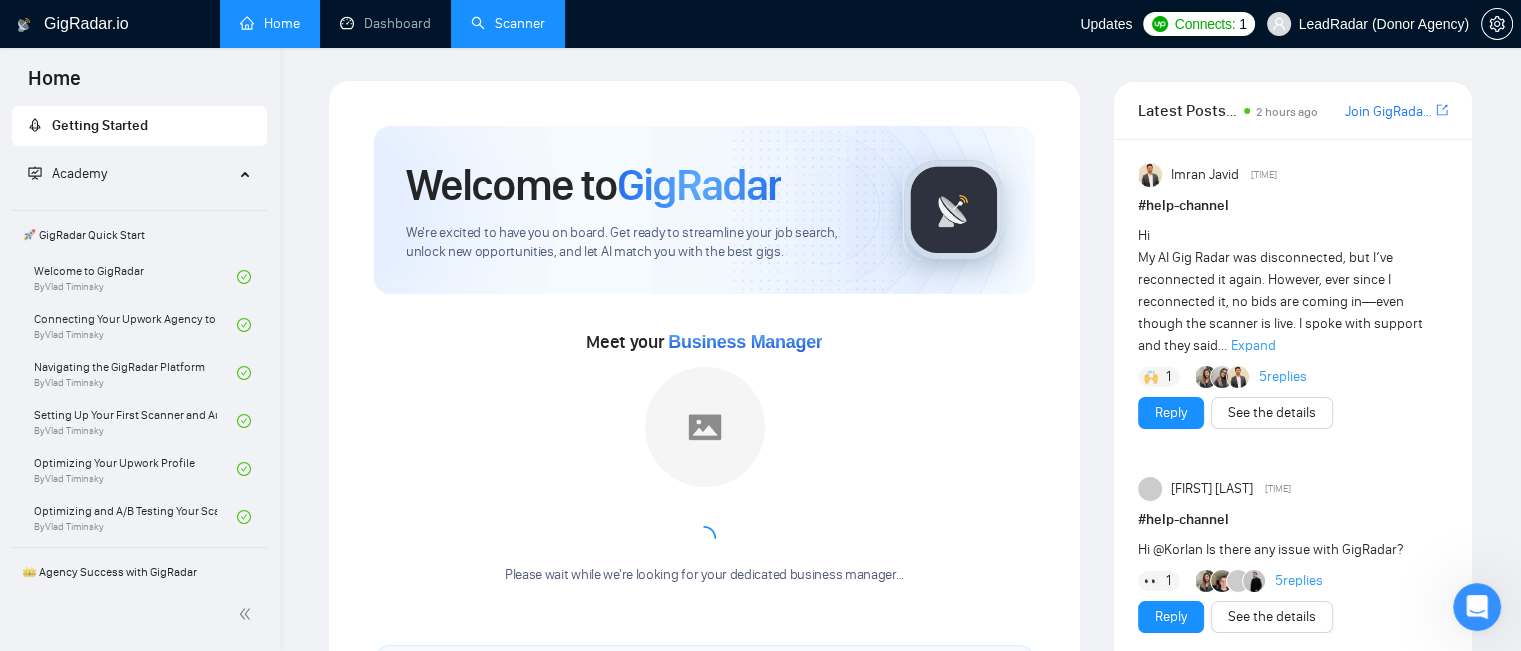 click on "Scanner" at bounding box center [508, 23] 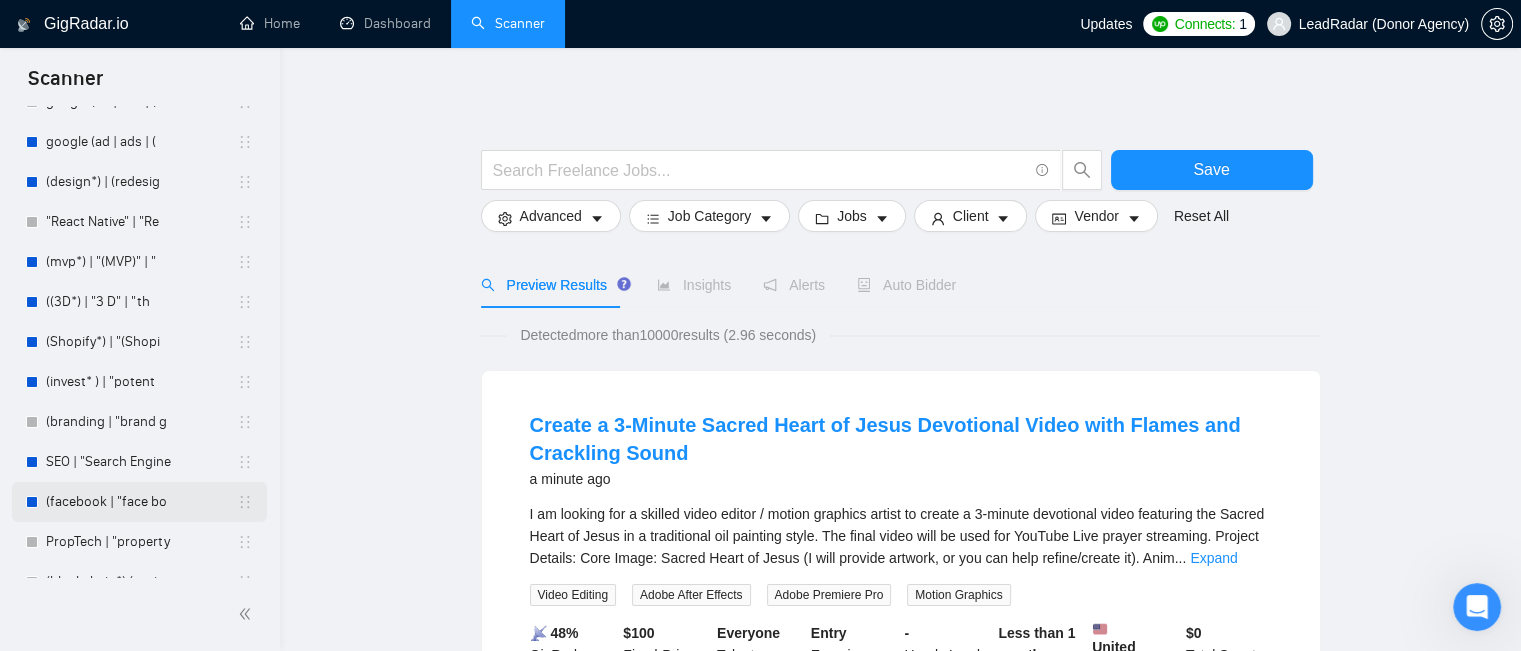scroll, scrollTop: 1500, scrollLeft: 0, axis: vertical 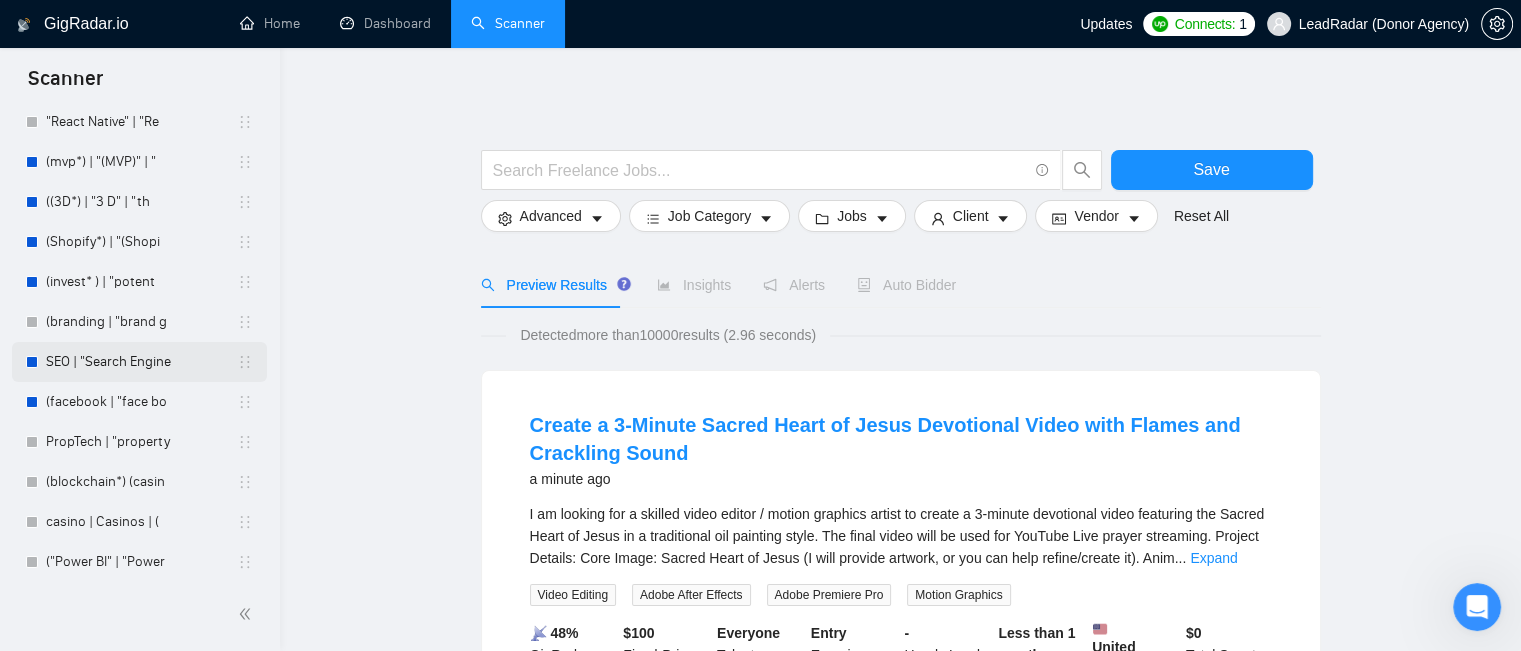 click on "SEO | "Search Engine" at bounding box center [141, 362] 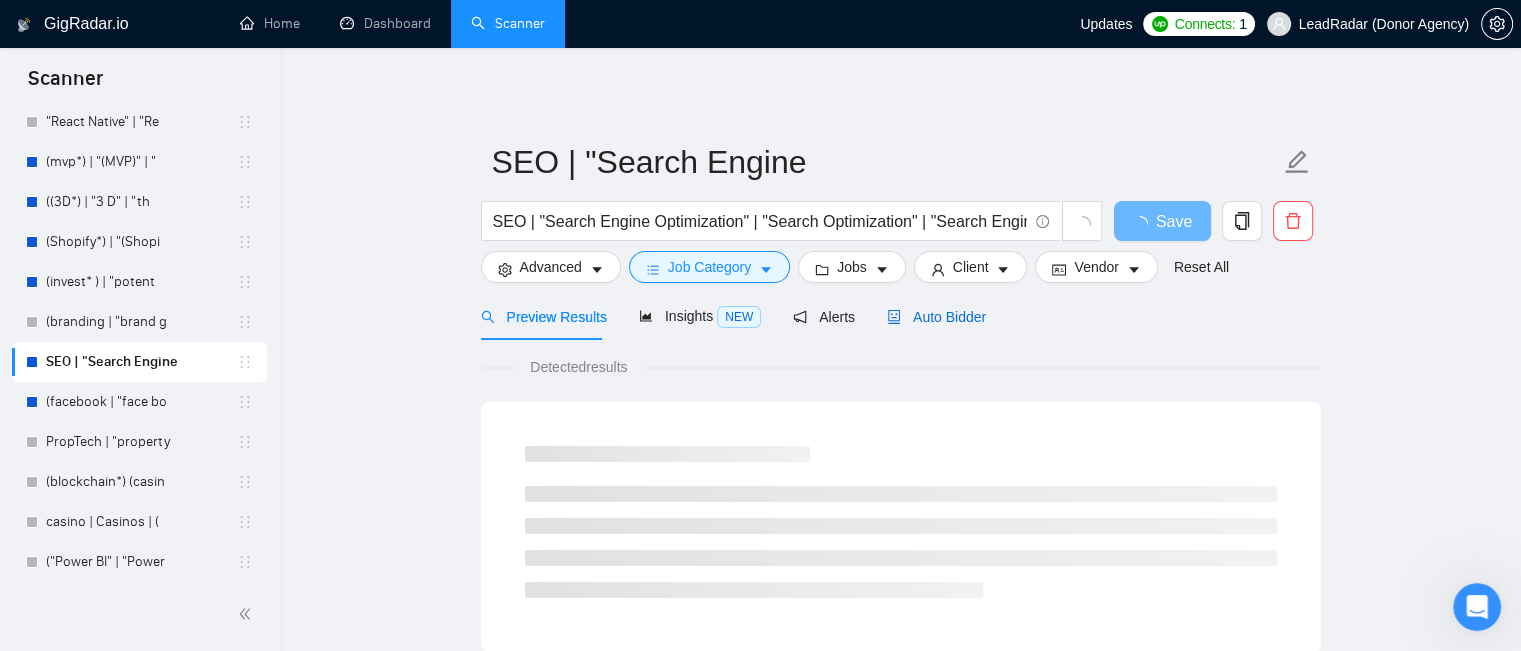 click on "Auto Bidder" at bounding box center [936, 317] 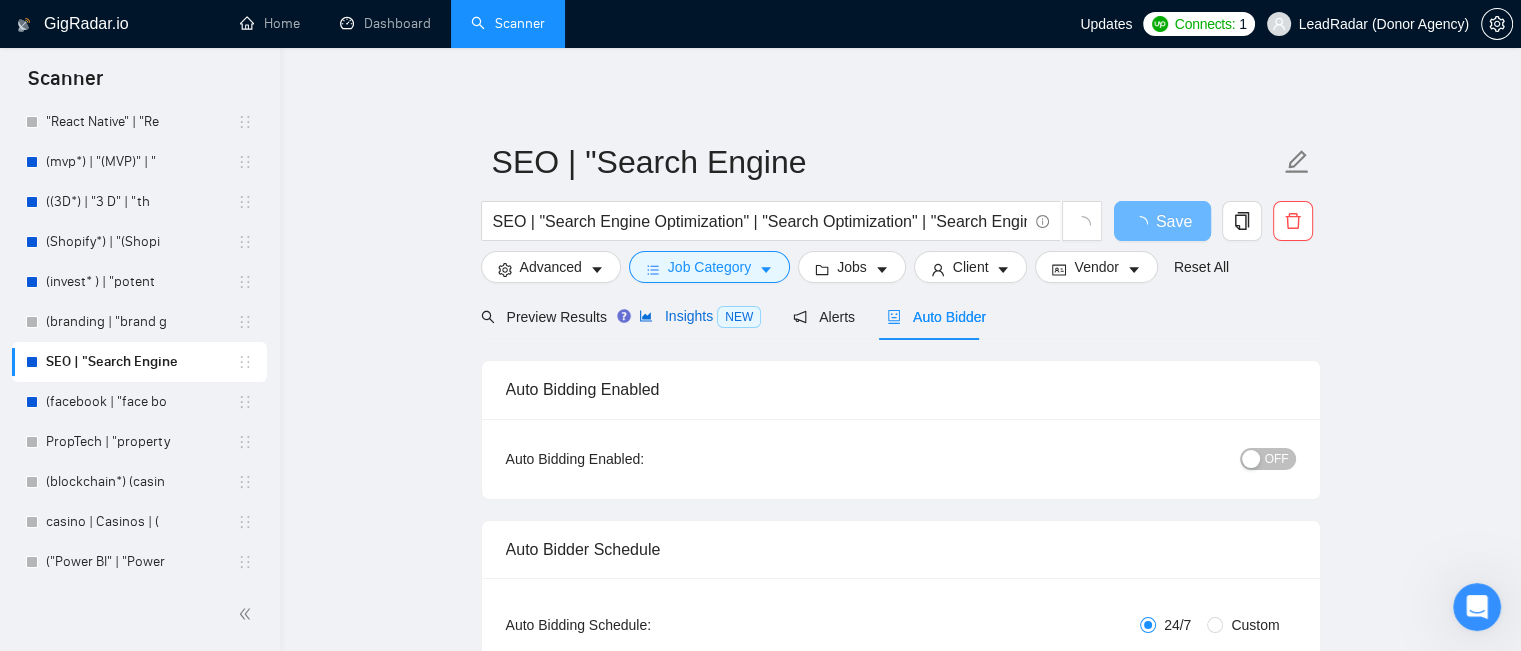 click on "Insights NEW" at bounding box center [700, 316] 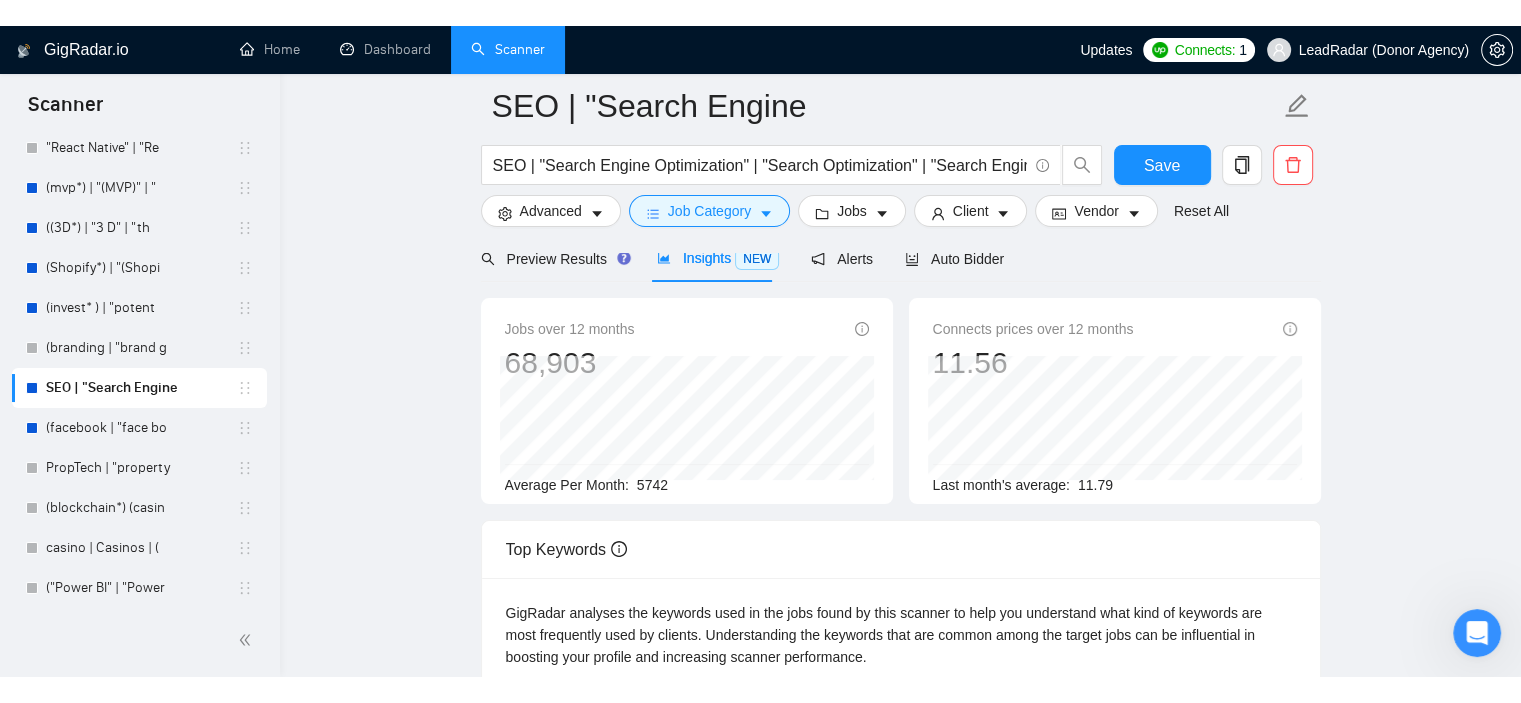 scroll, scrollTop: 500, scrollLeft: 0, axis: vertical 